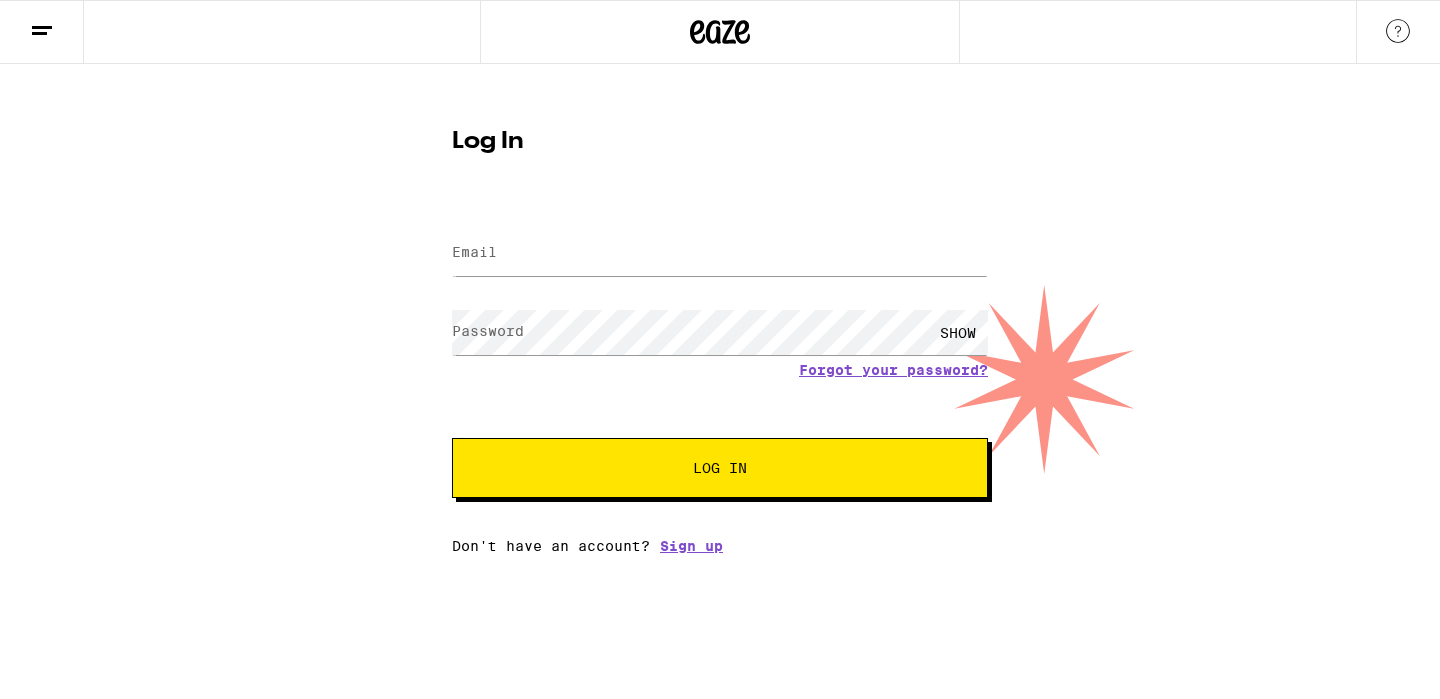 scroll, scrollTop: 0, scrollLeft: 0, axis: both 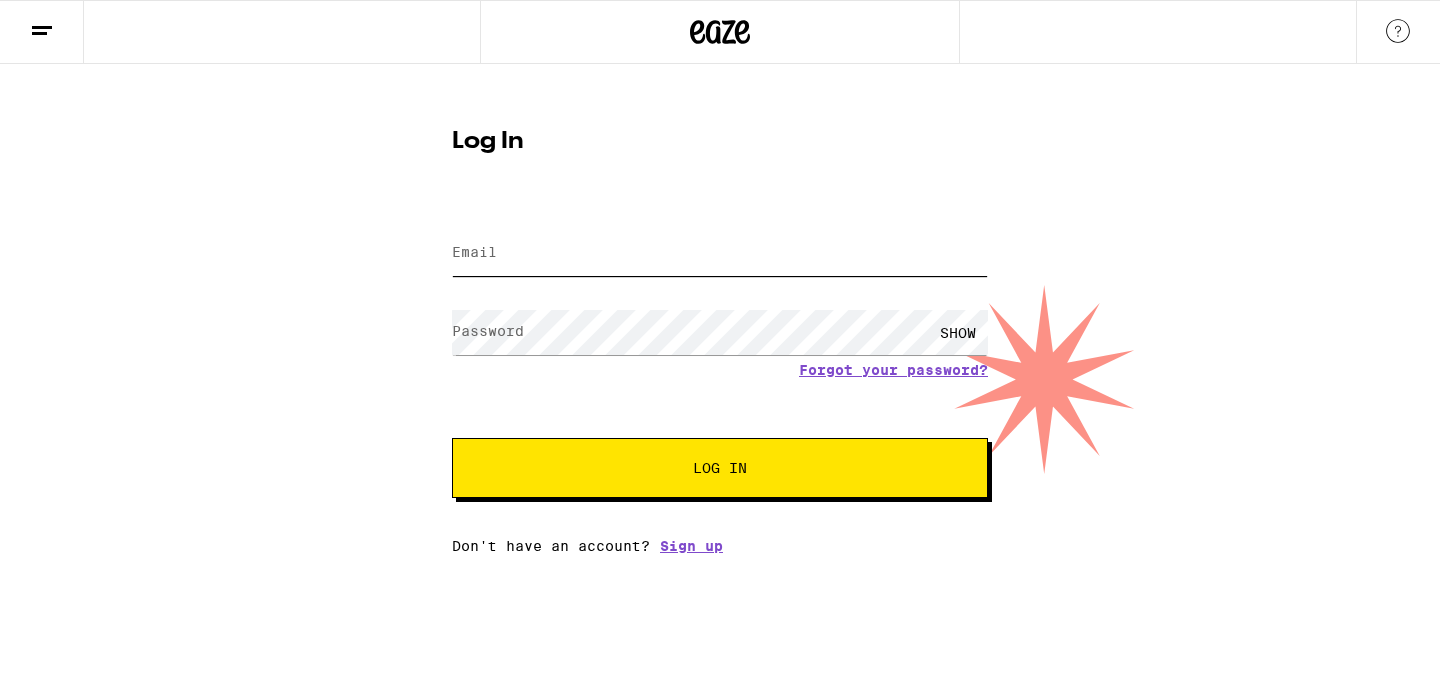 type on "[USERNAME]@[example.com]" 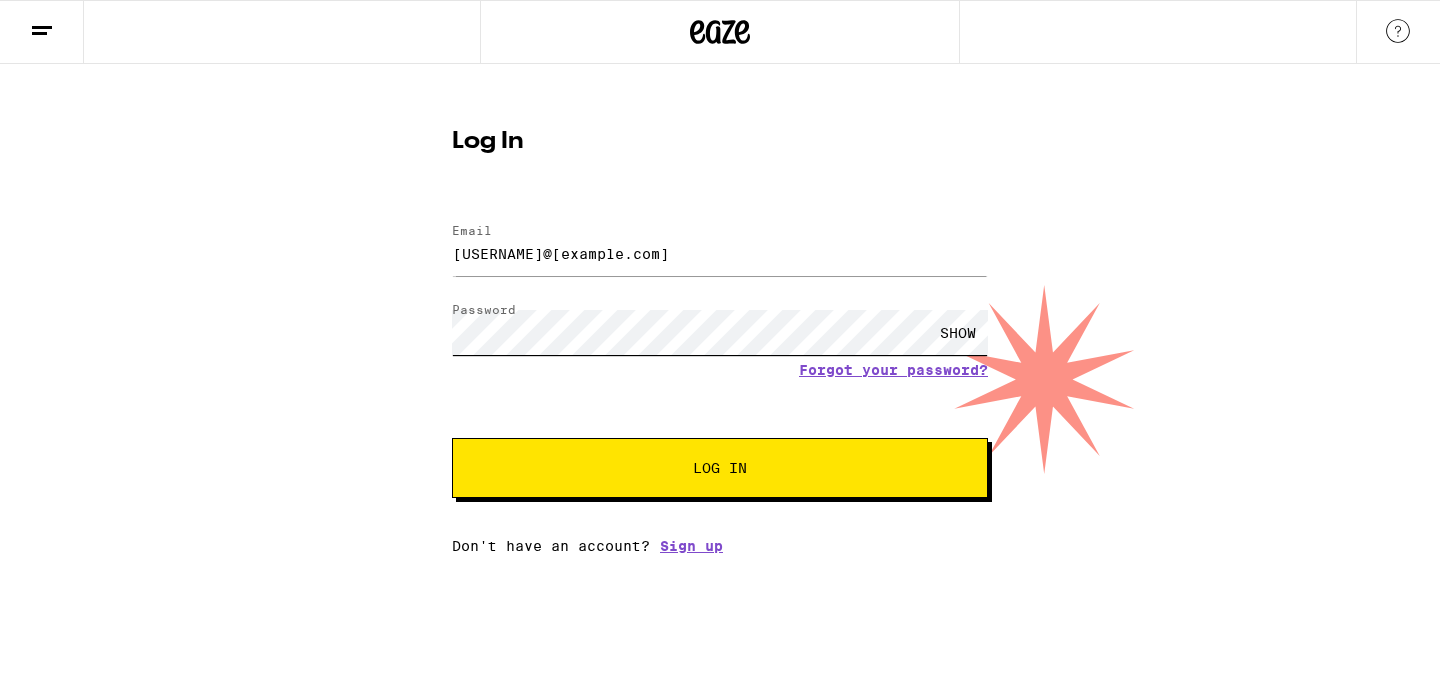 click on "Log In" at bounding box center [720, 468] 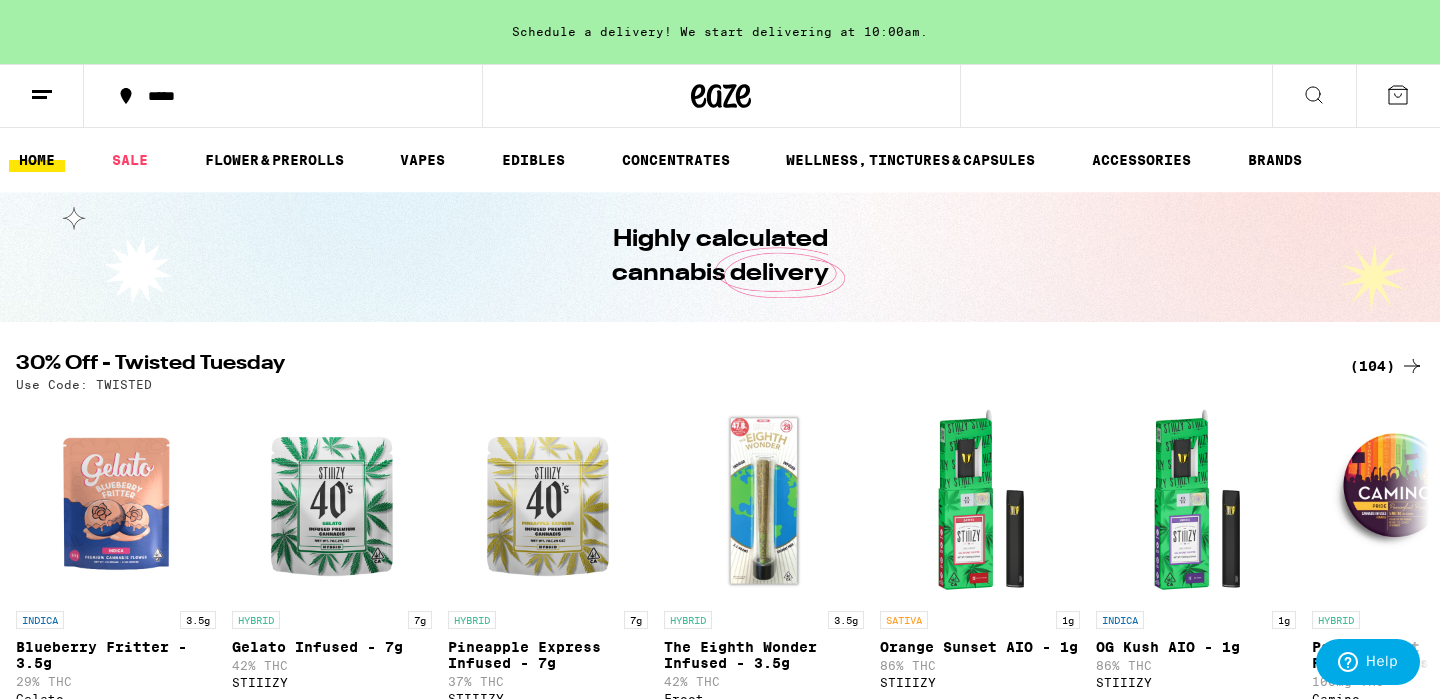 scroll, scrollTop: 0, scrollLeft: 0, axis: both 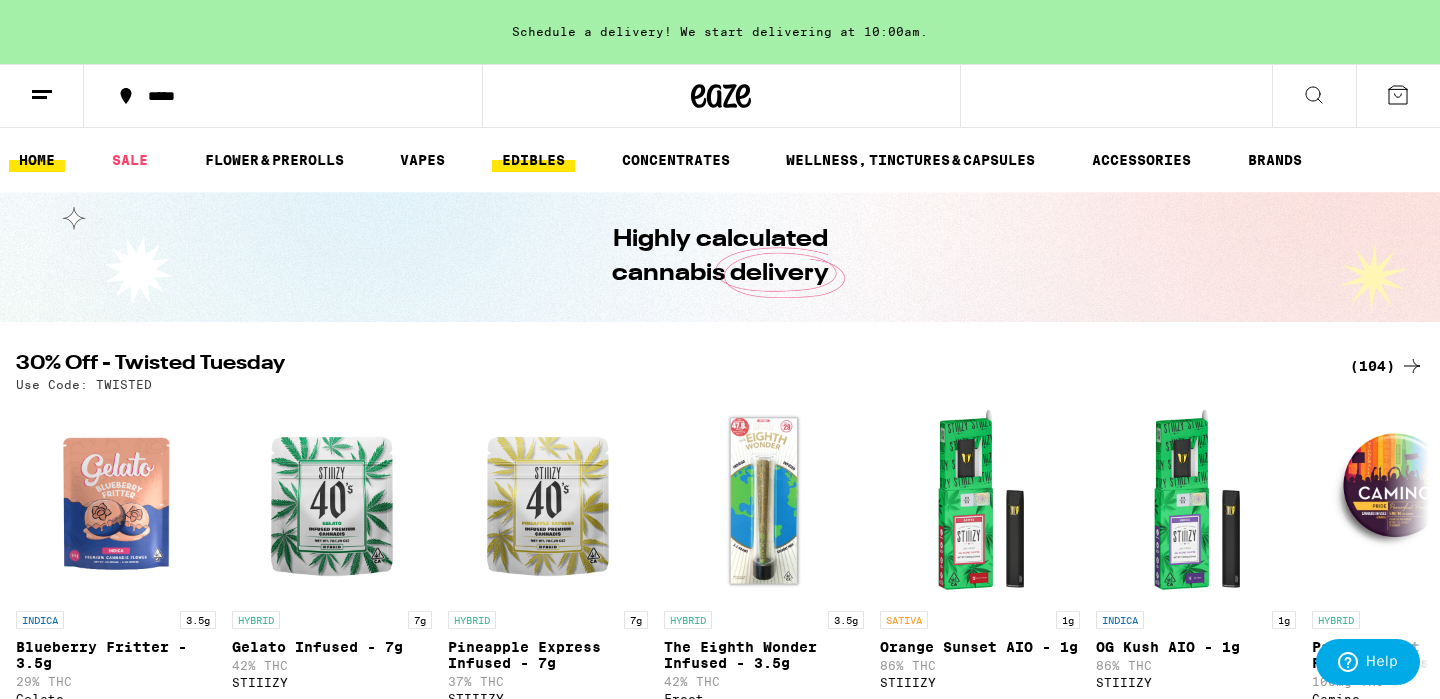 click on "EDIBLES" at bounding box center [533, 160] 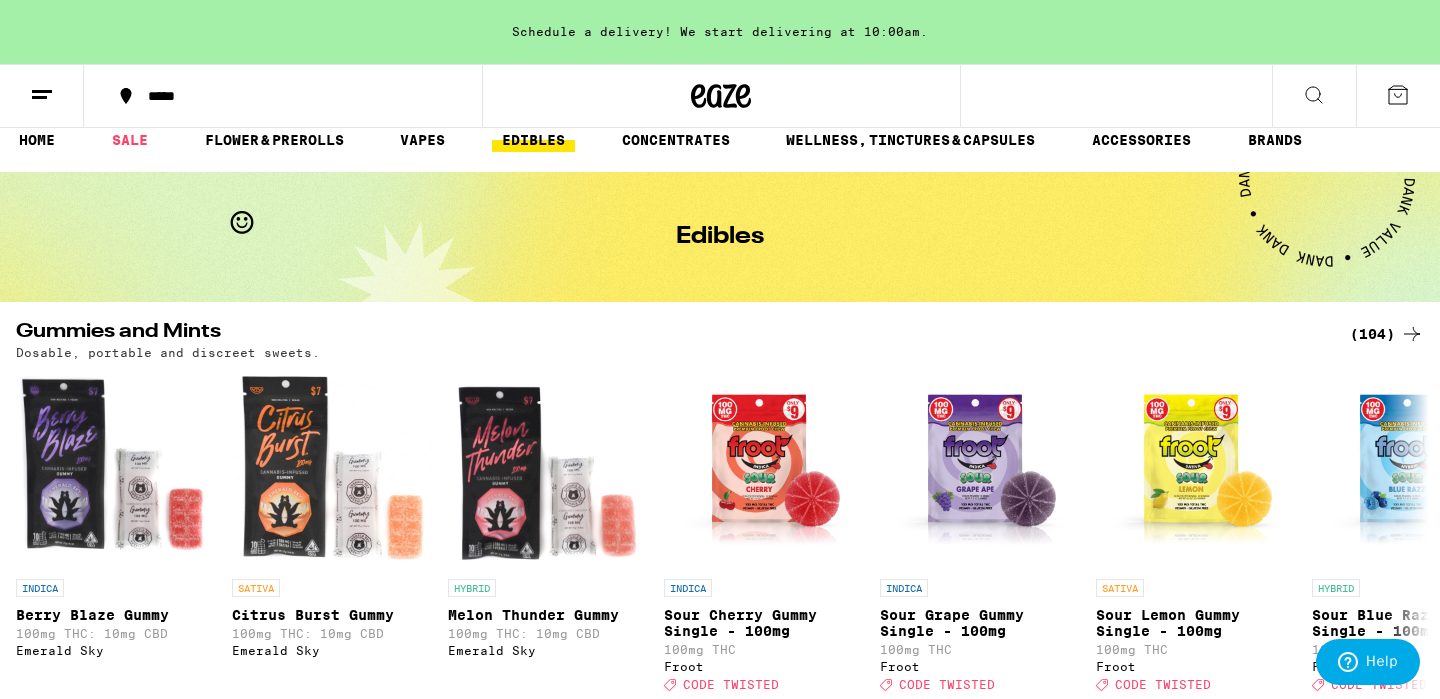 scroll, scrollTop: 22, scrollLeft: 0, axis: vertical 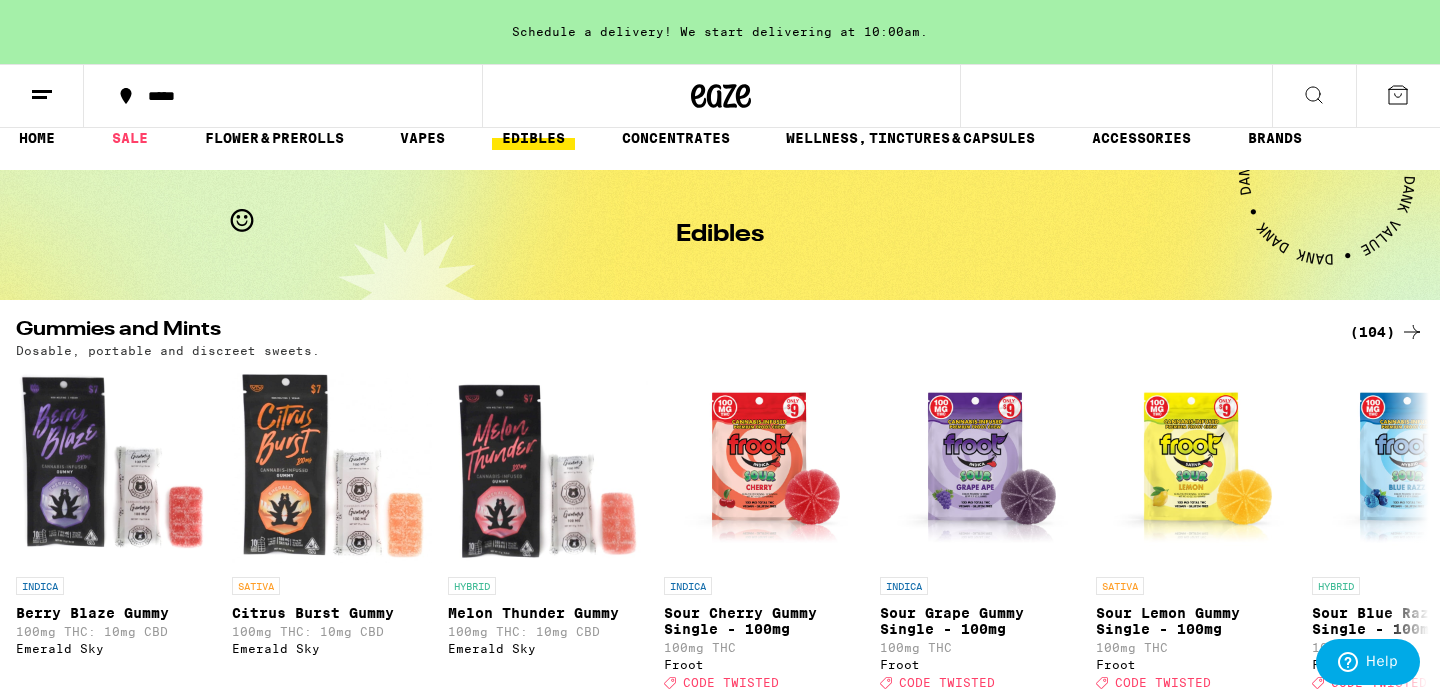 click on "(104)" at bounding box center [1387, 332] 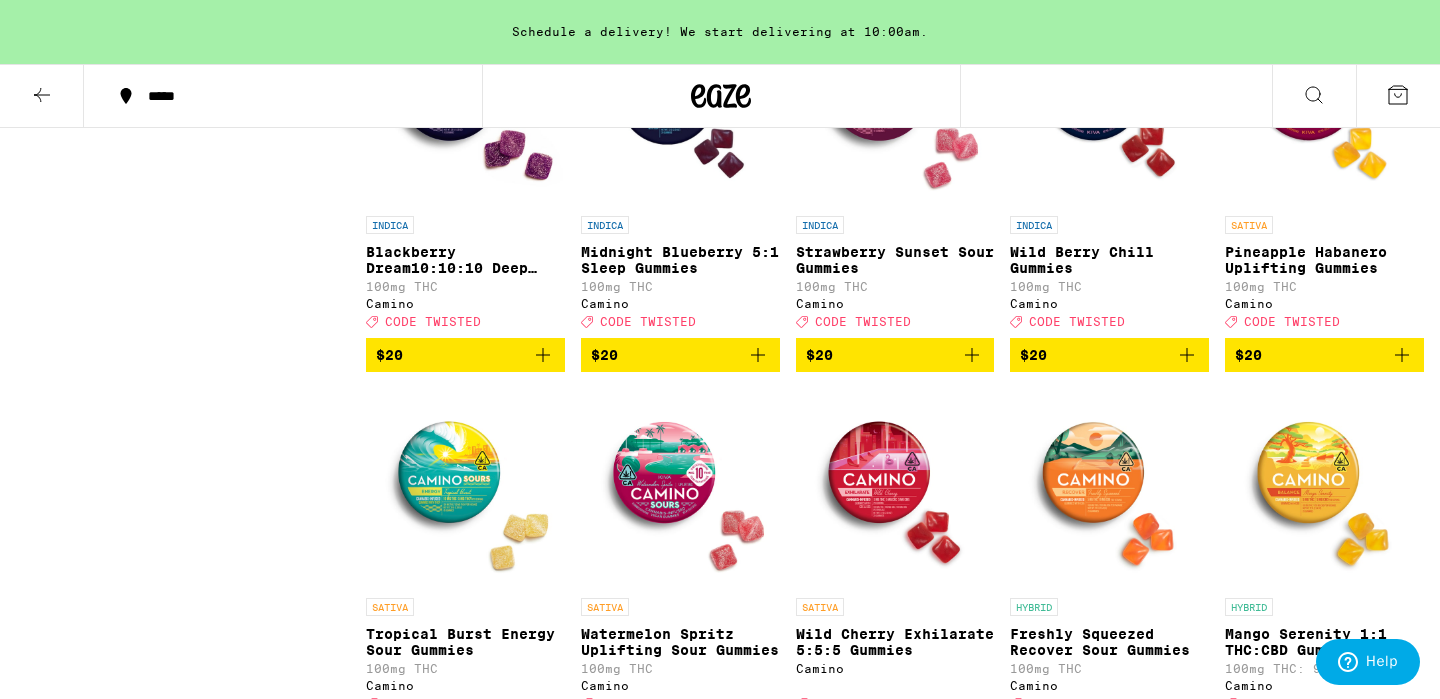 scroll, scrollTop: 4392, scrollLeft: 0, axis: vertical 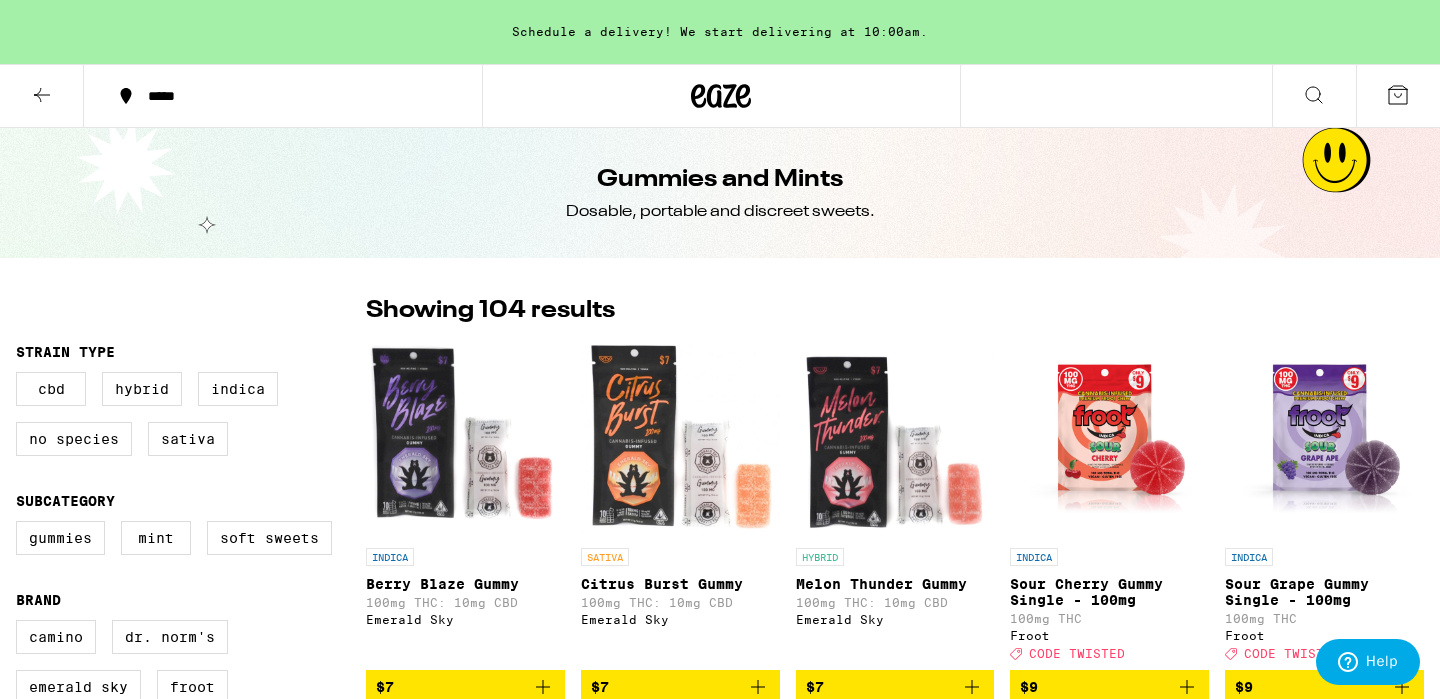 click at bounding box center (42, 96) 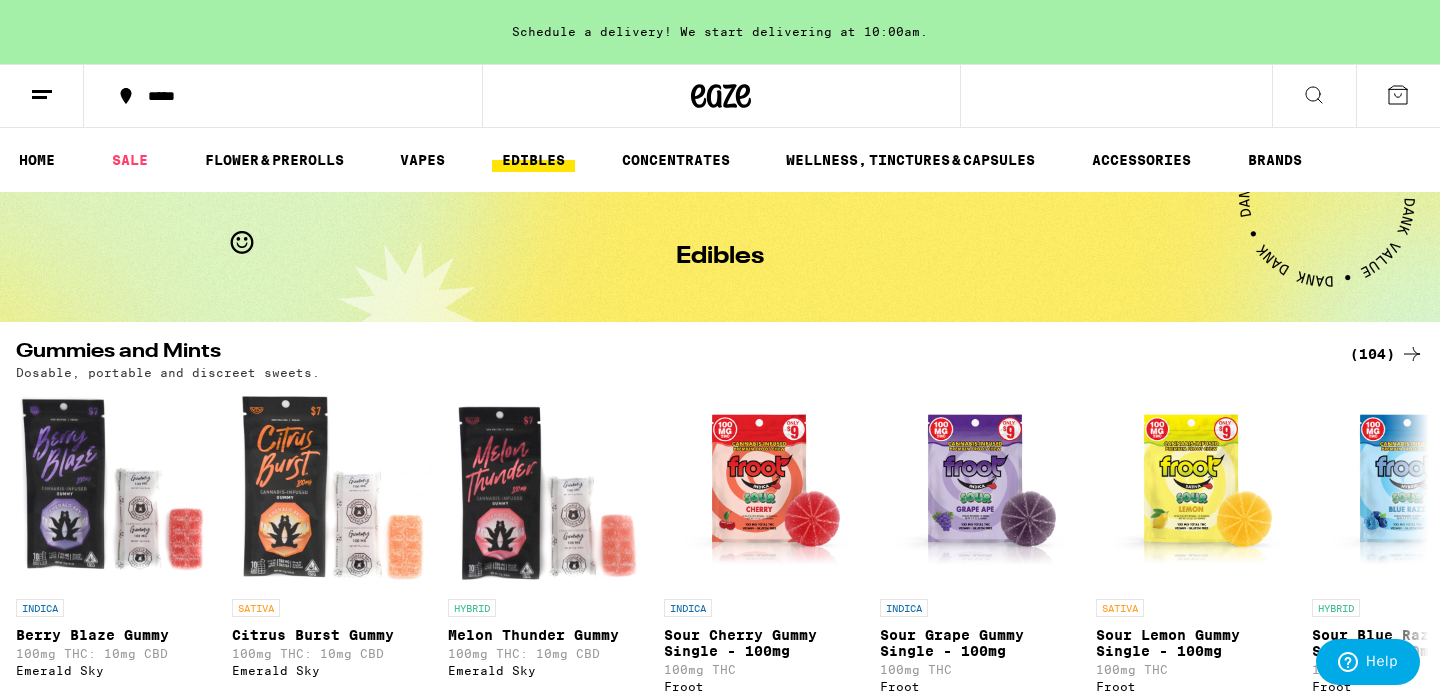 click 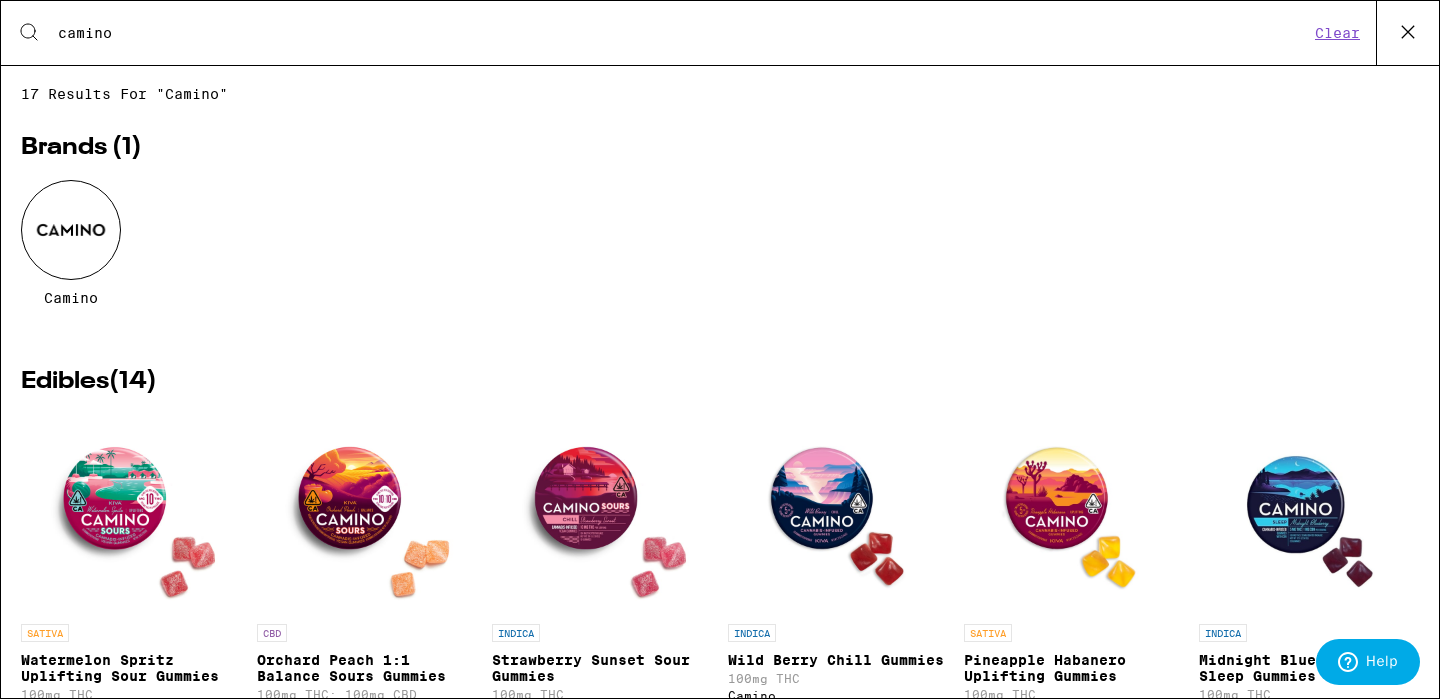 type on "camino" 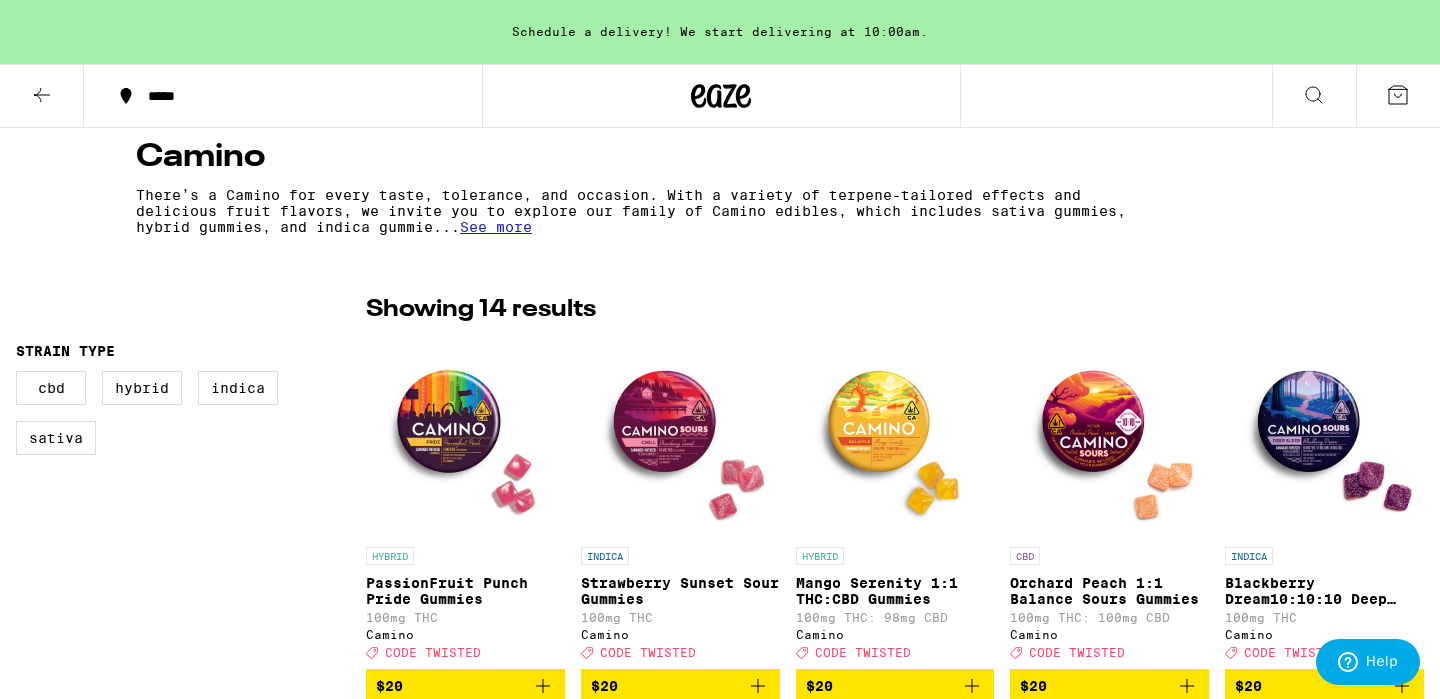 scroll, scrollTop: 0, scrollLeft: 0, axis: both 